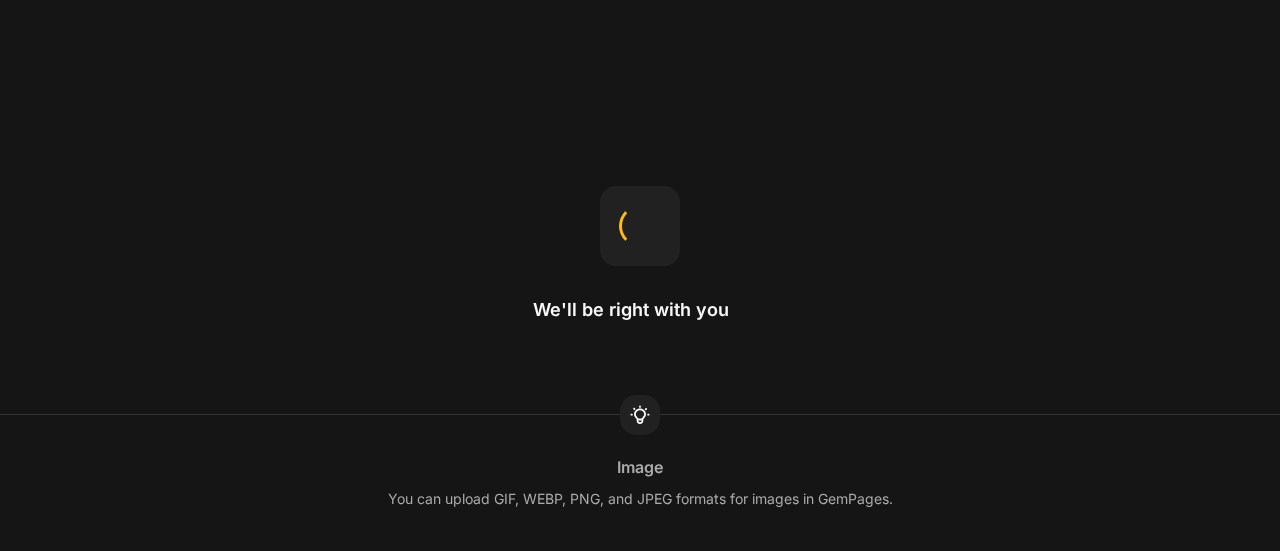 scroll, scrollTop: 0, scrollLeft: 0, axis: both 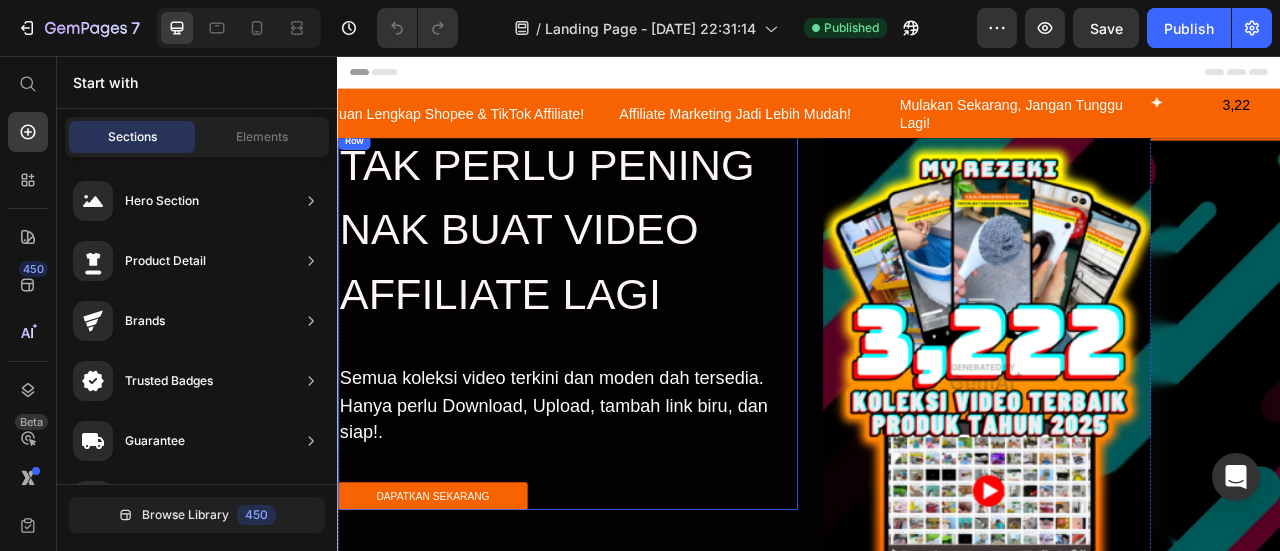 click on "TAK PERLU PENING NAK BUAT VIDEO AFFILIATE LAGI Heading Semua koleksi video terkini dan moden dah tersedia. Hanya perlu Download, Upload, tambah link biru, dan siap!. Text Block DAPATKAN SEKARANG Button" at bounding box center (630, 392) 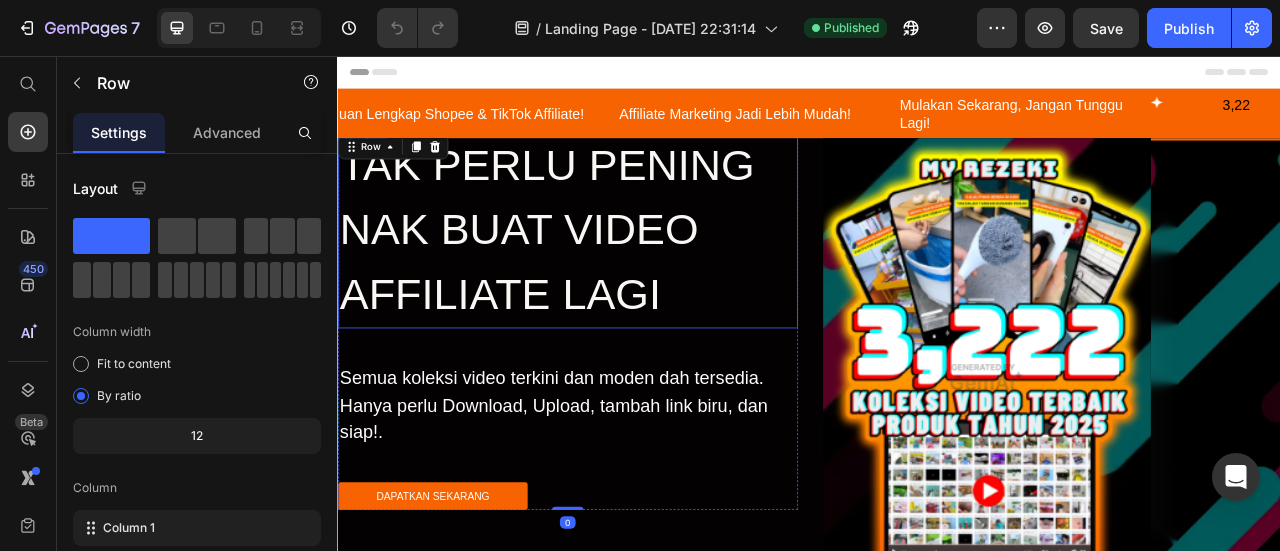click on "TAK PERLU PENING NAK BUAT VIDEO AFFILIATE LAGI" at bounding box center (630, 277) 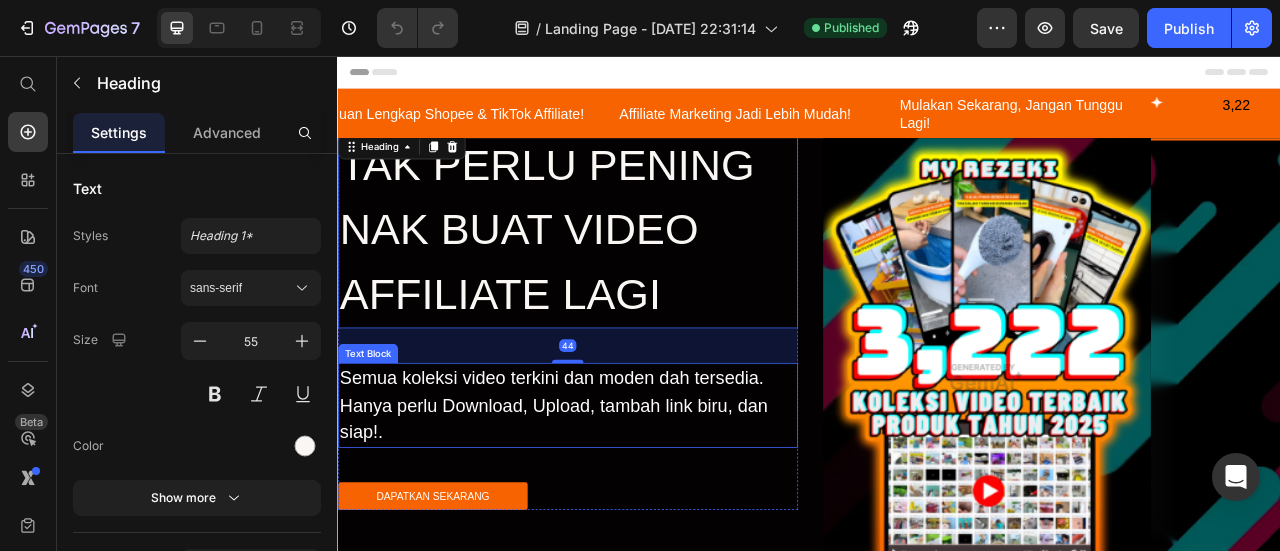click on "Semua koleksi video terkini dan moden dah tersedia. Hanya perlu Download, Upload, tambah link biru, dan siap!." at bounding box center (630, 500) 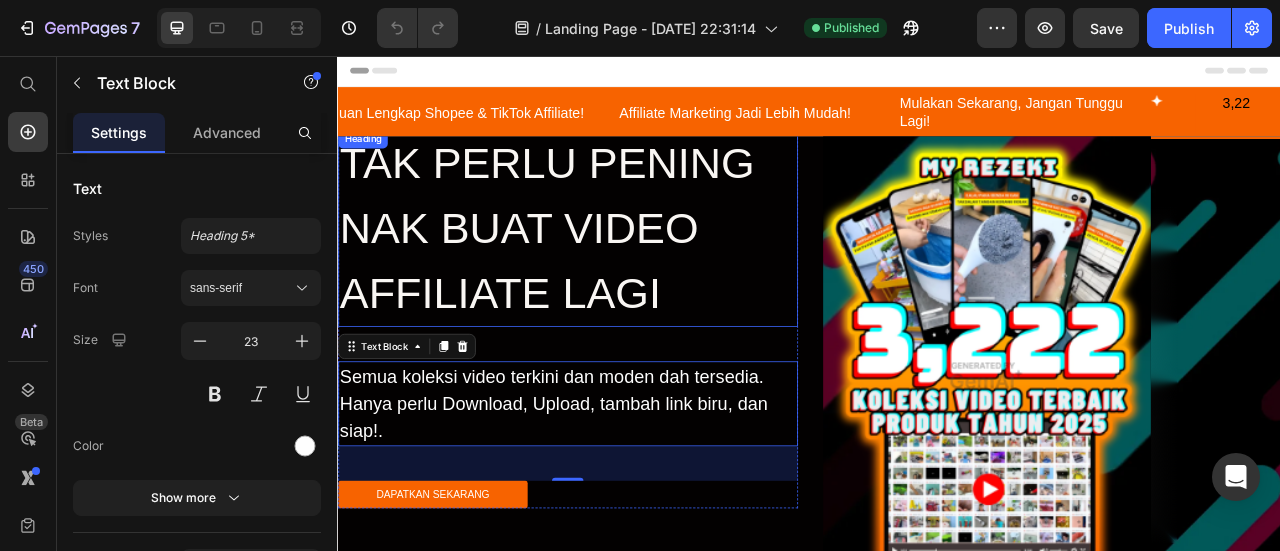 scroll, scrollTop: 0, scrollLeft: 0, axis: both 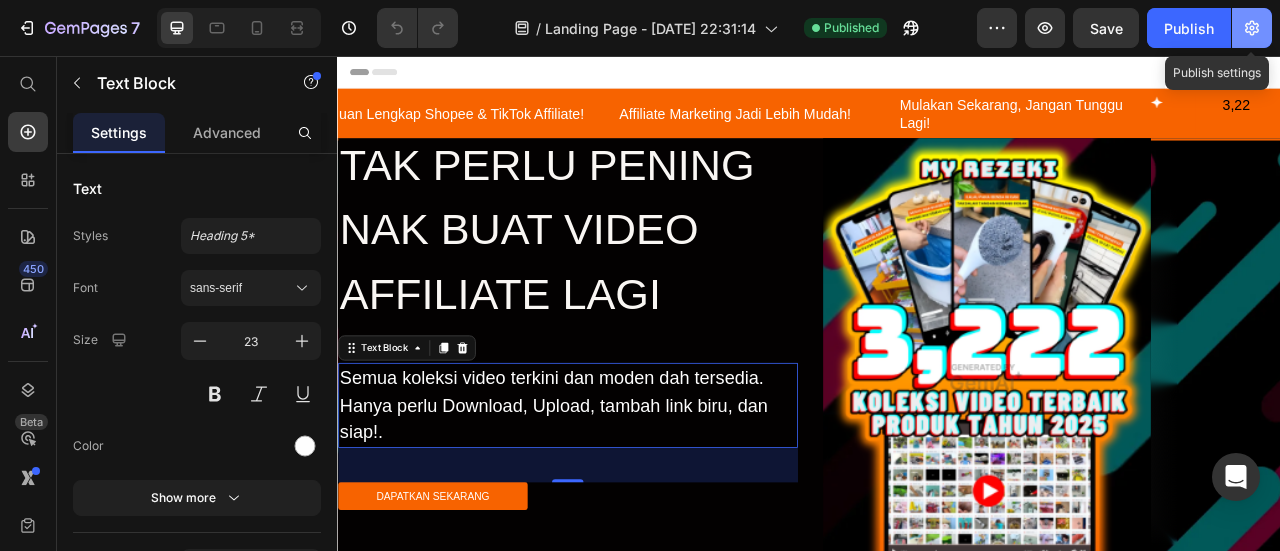click 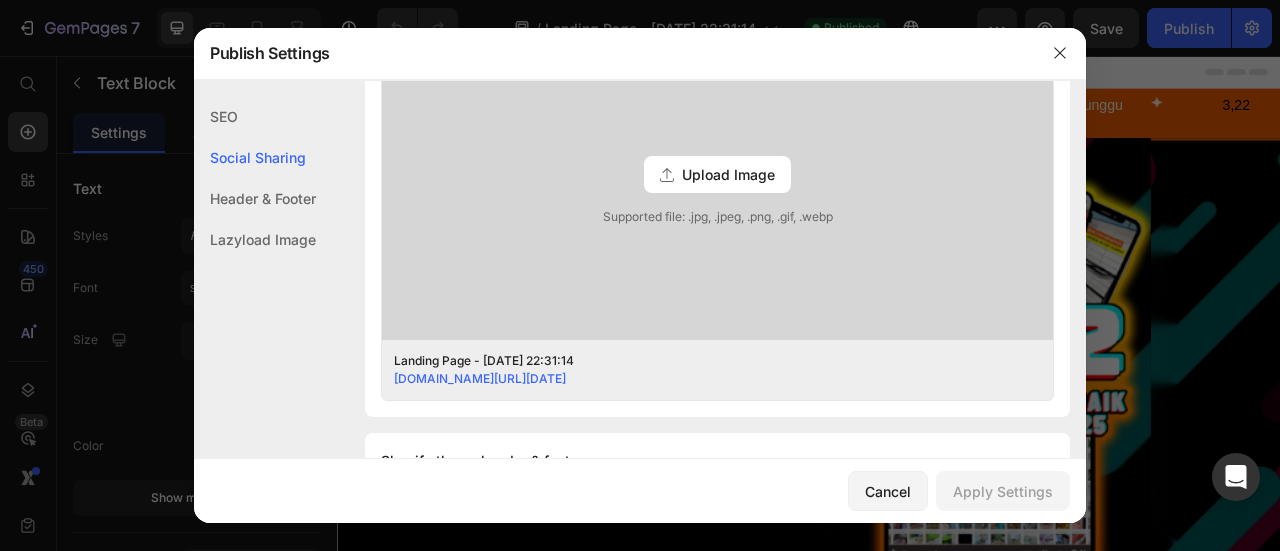 scroll, scrollTop: 404, scrollLeft: 0, axis: vertical 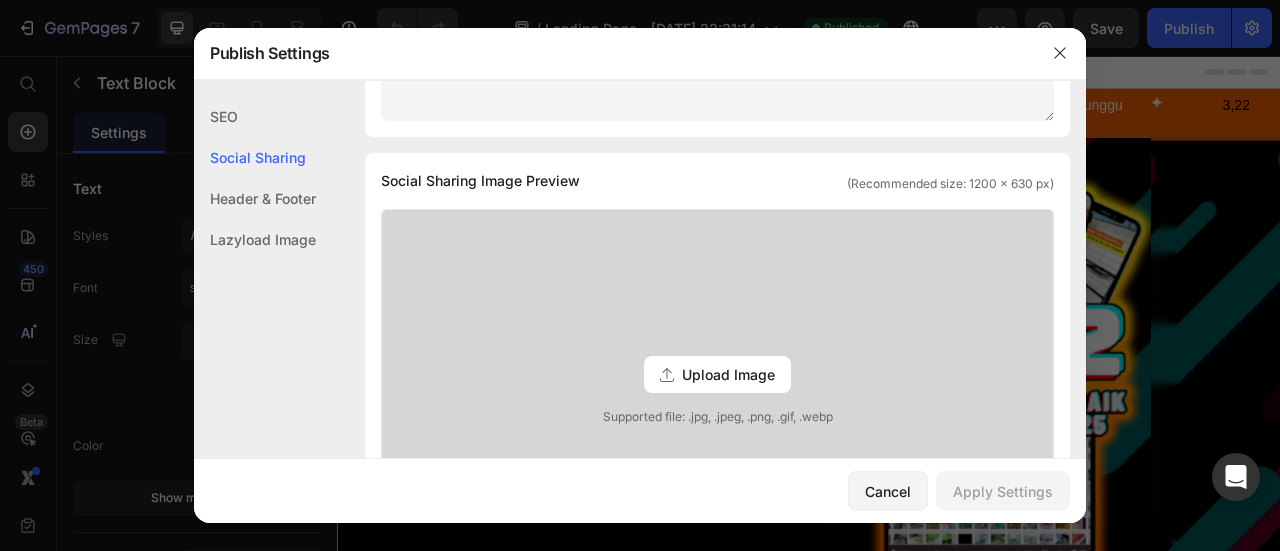 click on "Upload Image  Supported file: .jpg, .jpeg, .png, .gif, .webp" at bounding box center (717, 375) 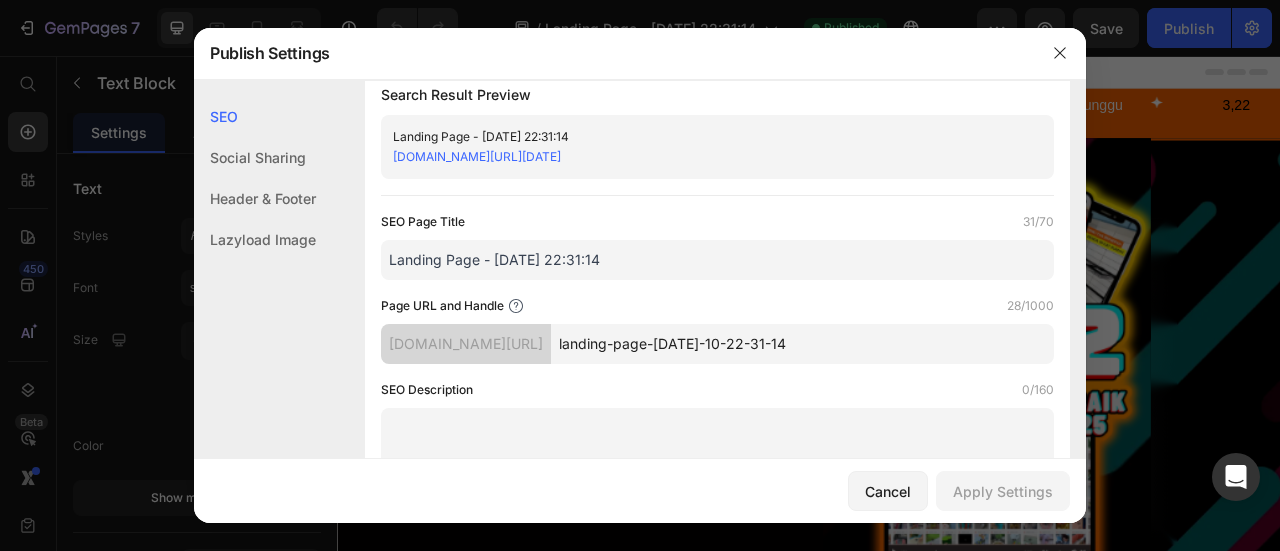 scroll, scrollTop: 0, scrollLeft: 0, axis: both 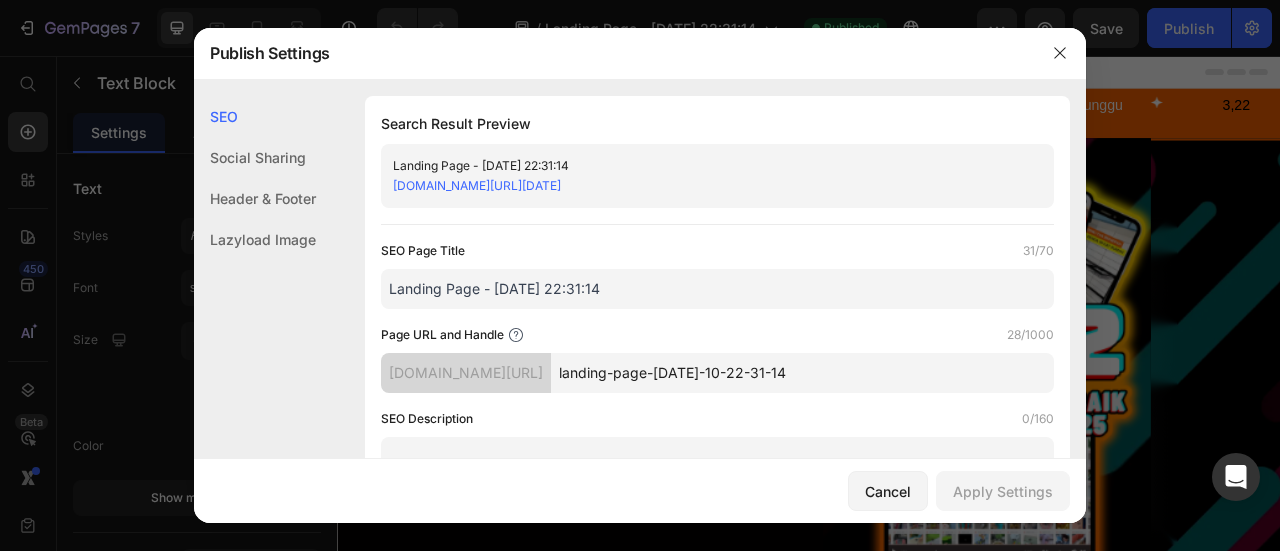 click on "Header & Footer" 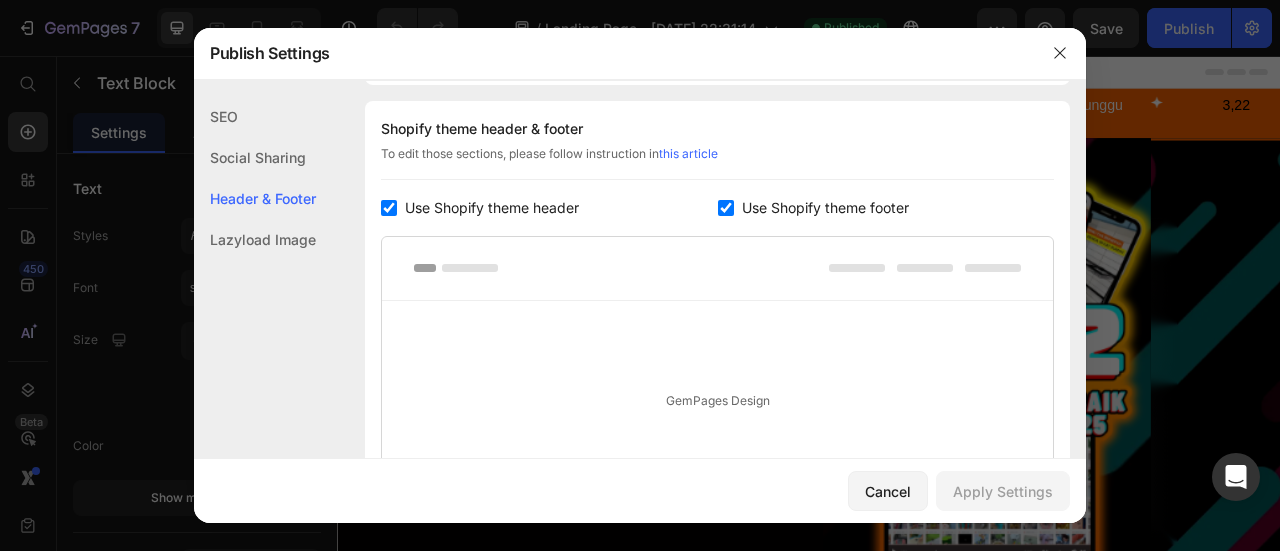 click on "Lazyload Image" 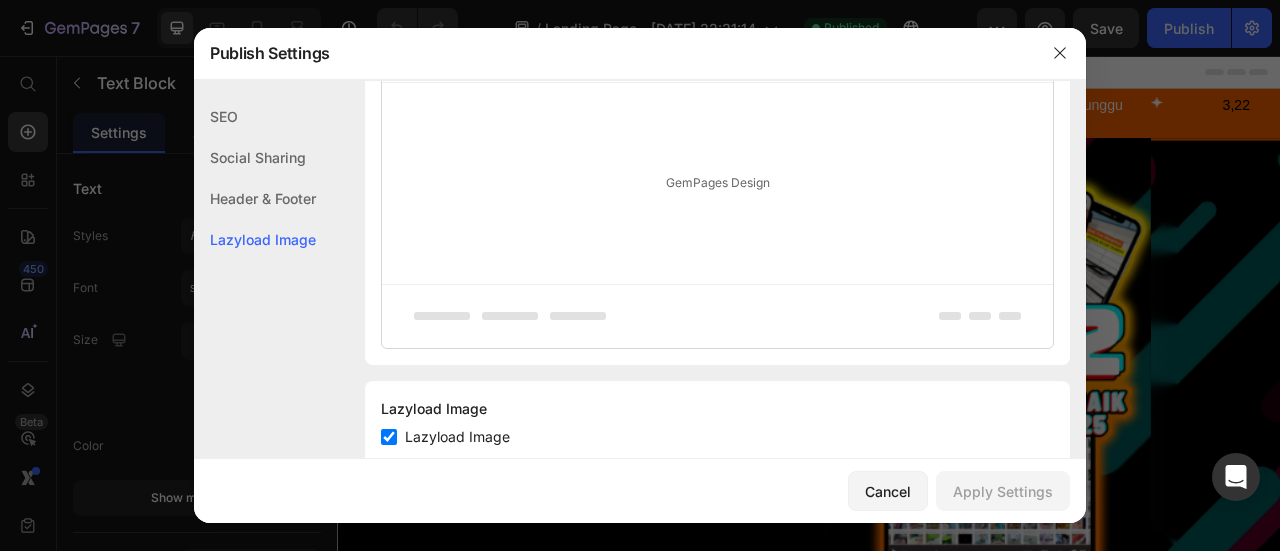 scroll, scrollTop: 1204, scrollLeft: 0, axis: vertical 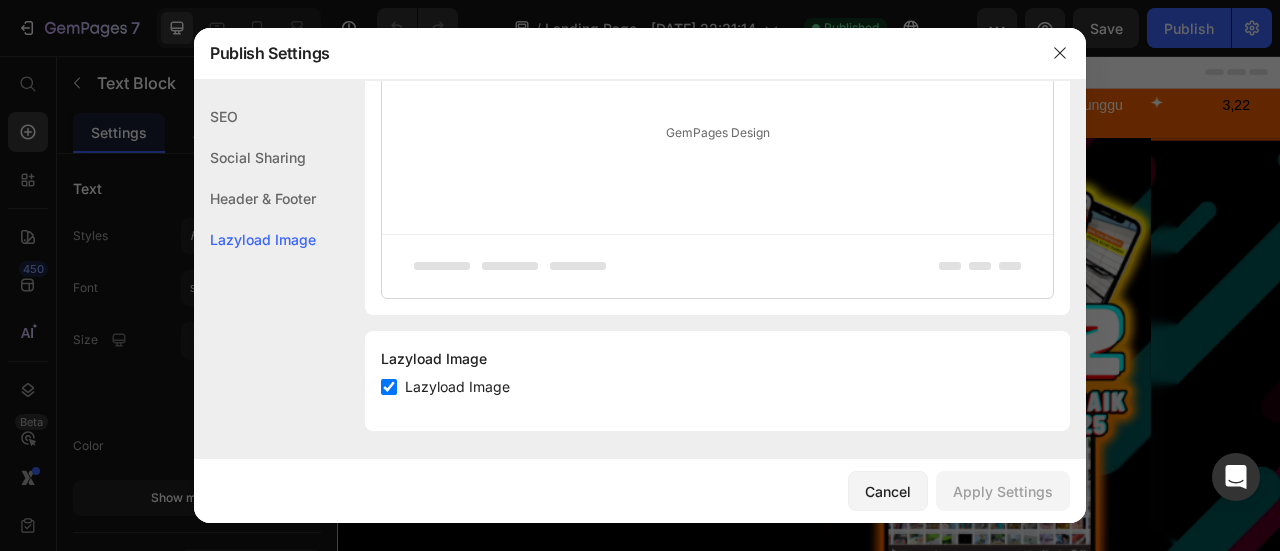 click on "GemPages Design" at bounding box center [717, 133] 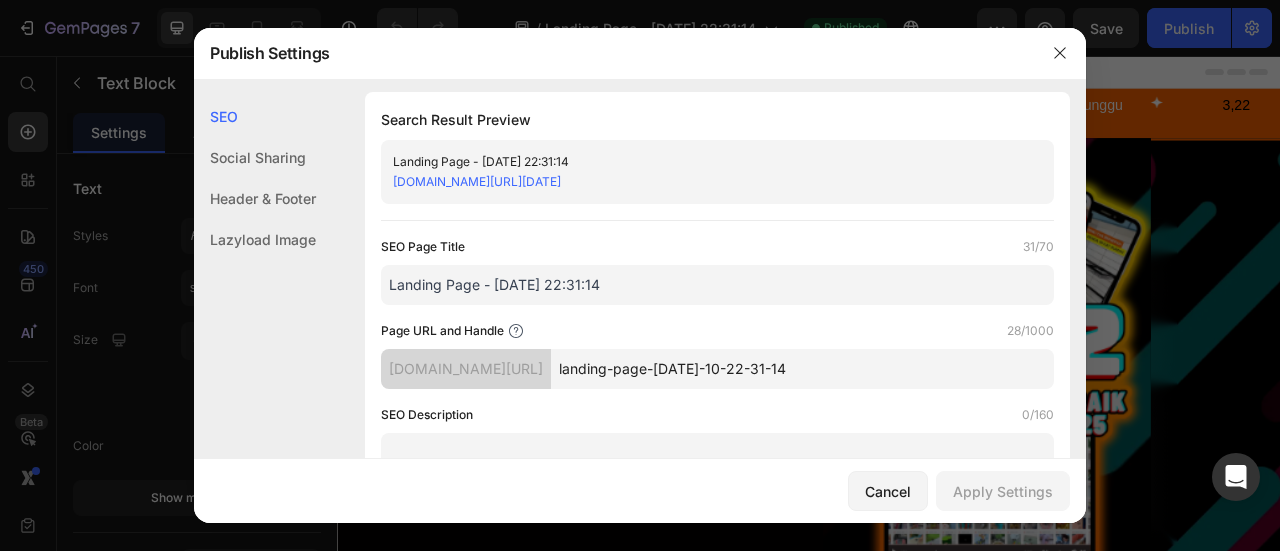 scroll, scrollTop: 104, scrollLeft: 0, axis: vertical 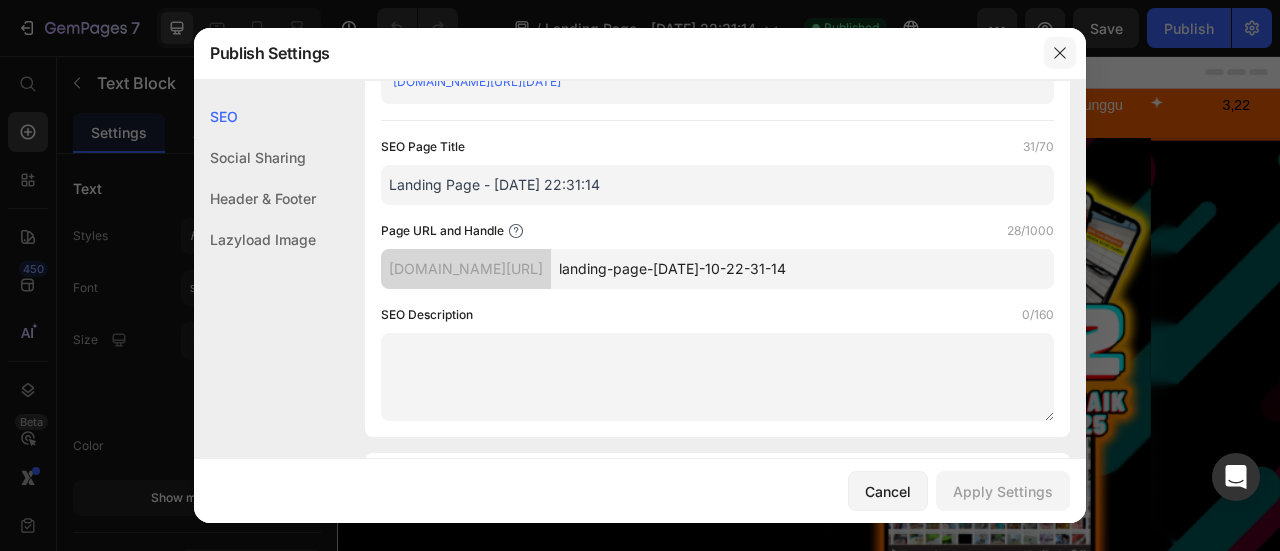 click at bounding box center (1060, 53) 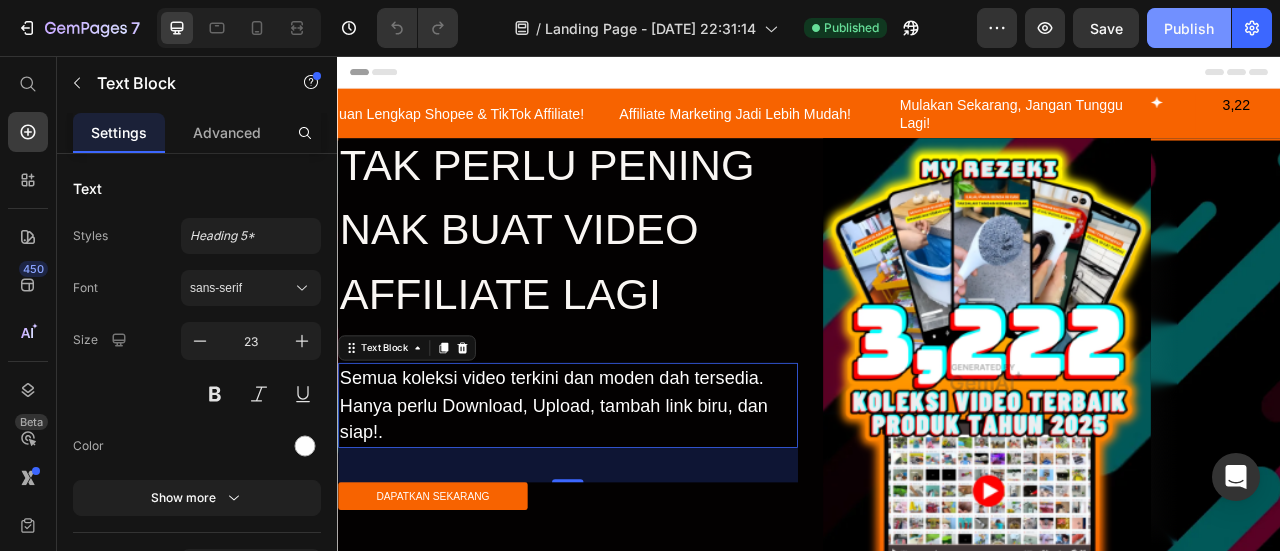 click on "Publish" at bounding box center (1189, 28) 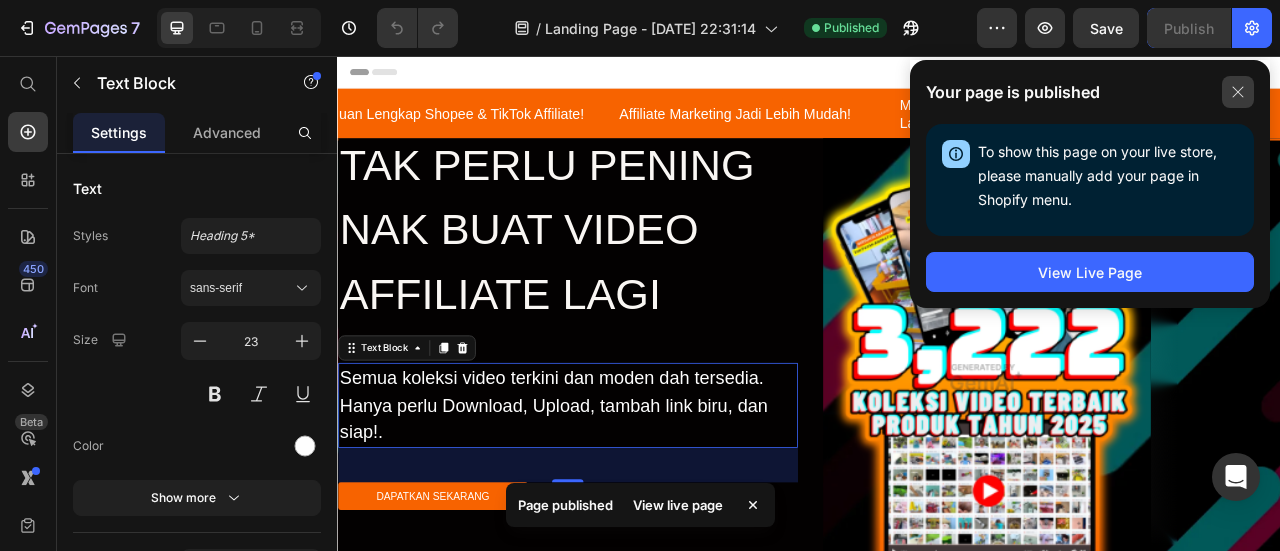 click 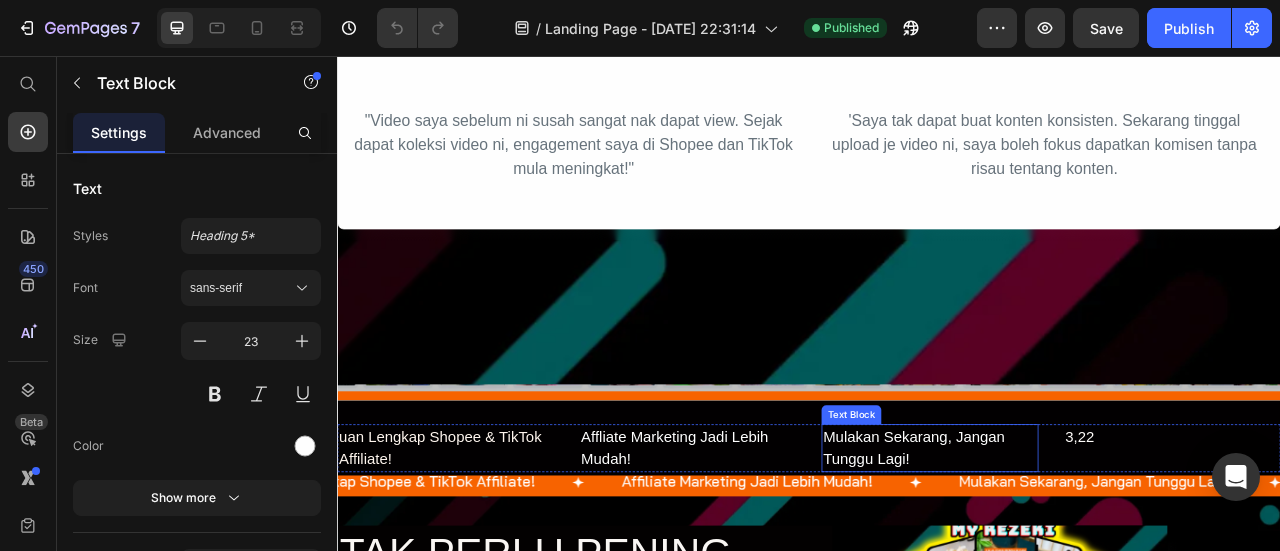 scroll, scrollTop: 16997, scrollLeft: 0, axis: vertical 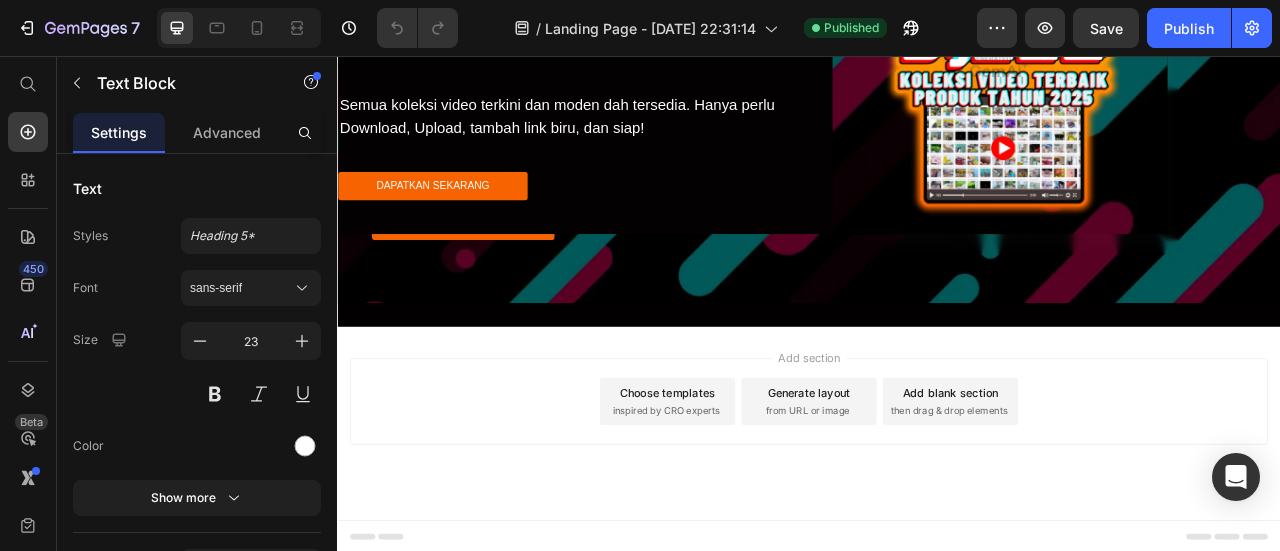 click on "then drag & drop elements" at bounding box center (1115, 507) 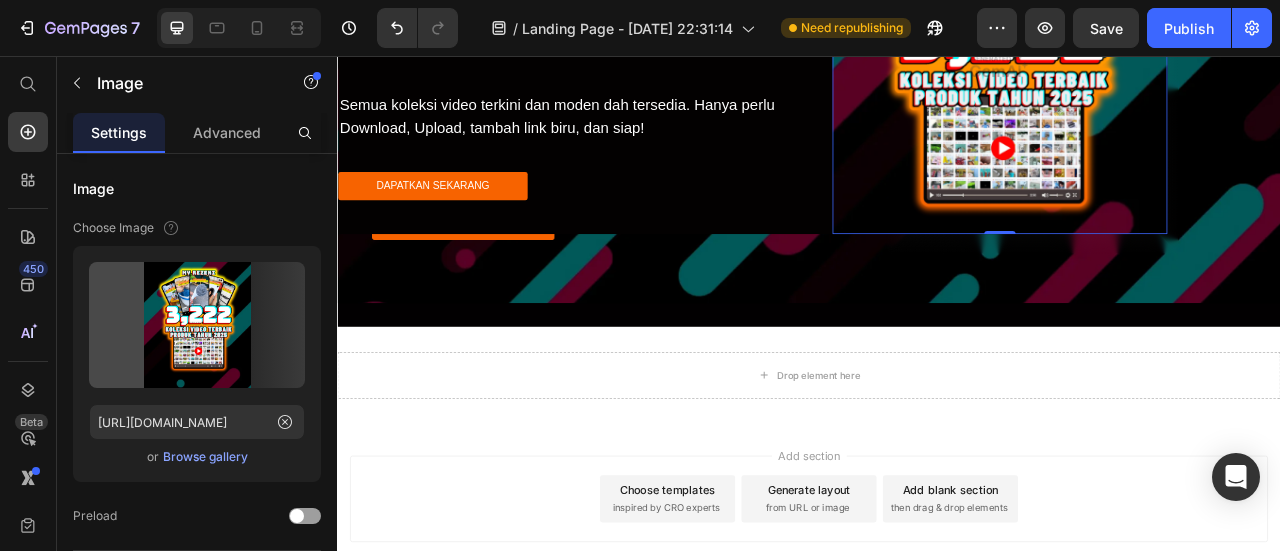 click at bounding box center (1180, 69) 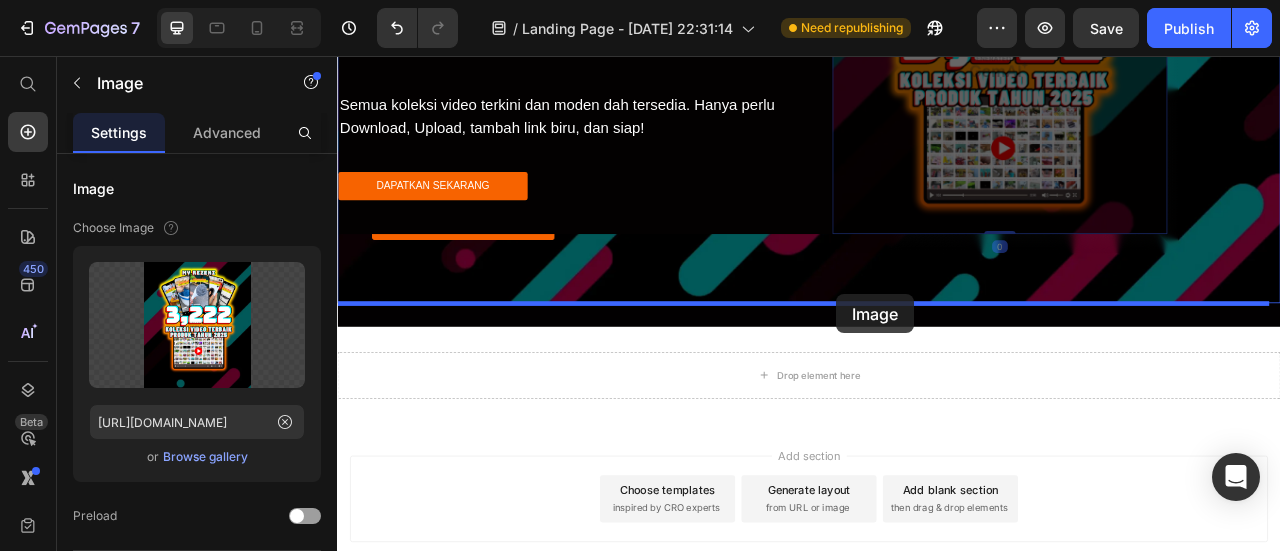 drag, startPoint x: 978, startPoint y: 266, endPoint x: 972, endPoint y: 363, distance: 97.18539 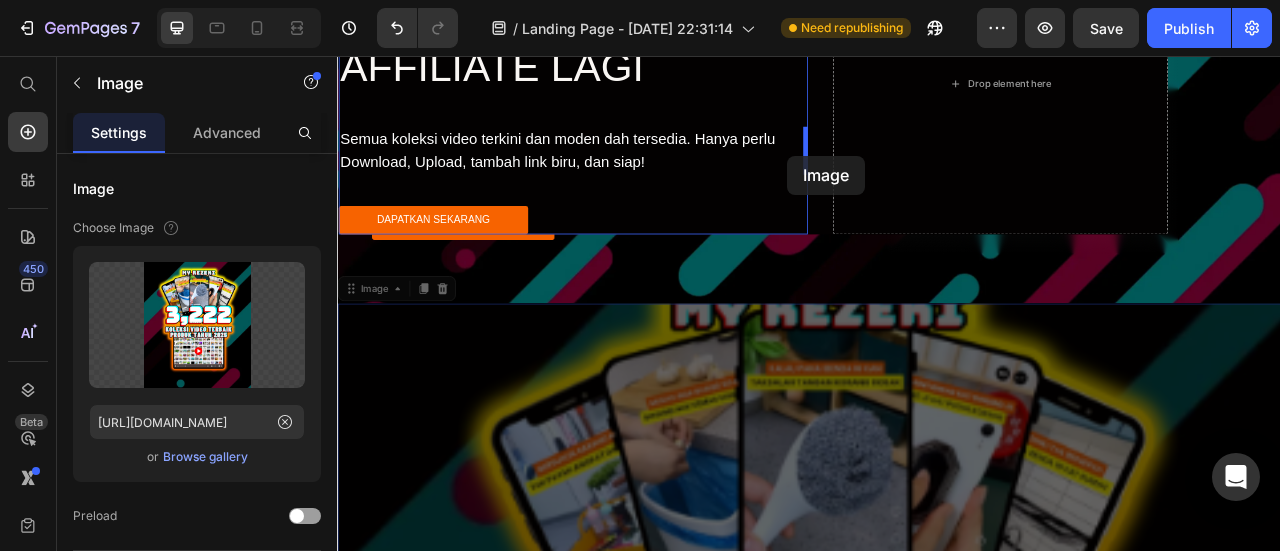 drag, startPoint x: 914, startPoint y: 436, endPoint x: 910, endPoint y: 222, distance: 214.03738 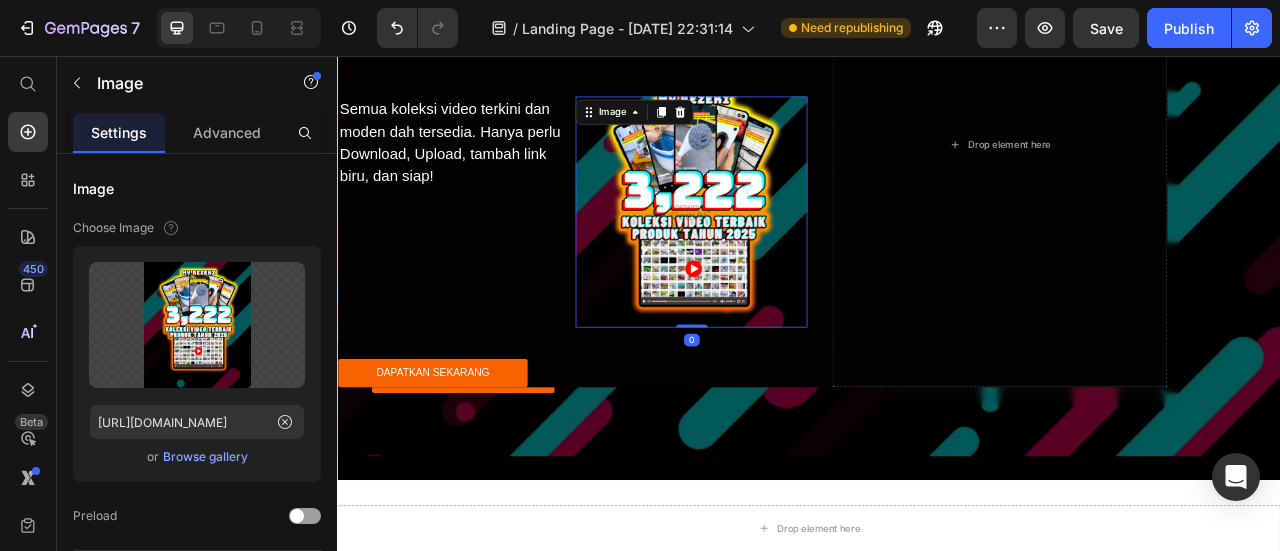 scroll, scrollTop: 16697, scrollLeft: 0, axis: vertical 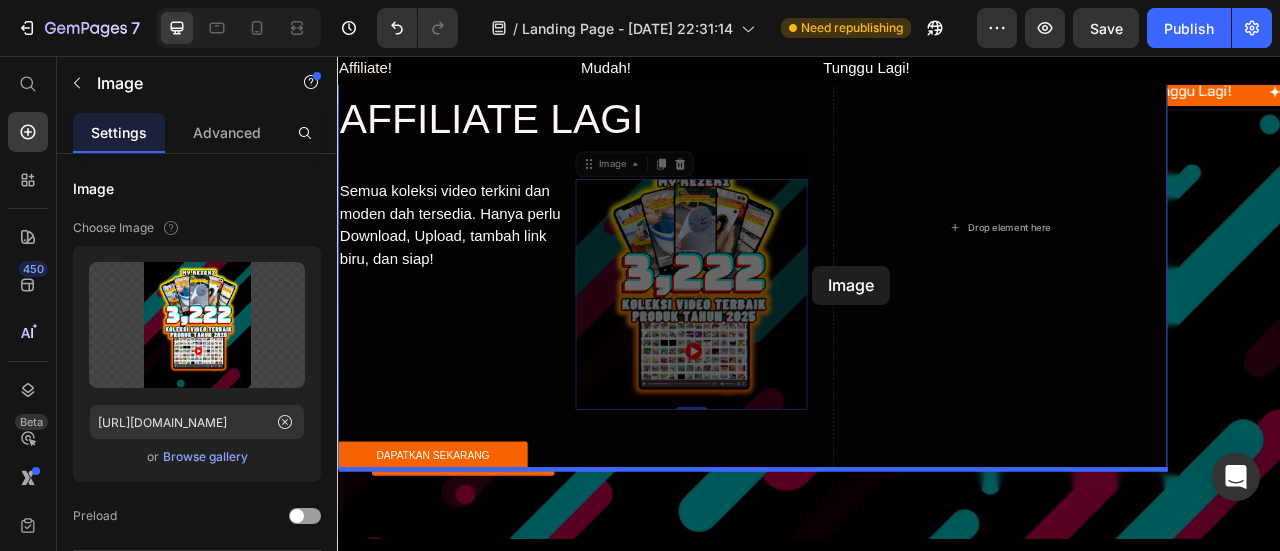 drag, startPoint x: 797, startPoint y: 322, endPoint x: 942, endPoint y: 318, distance: 145.05516 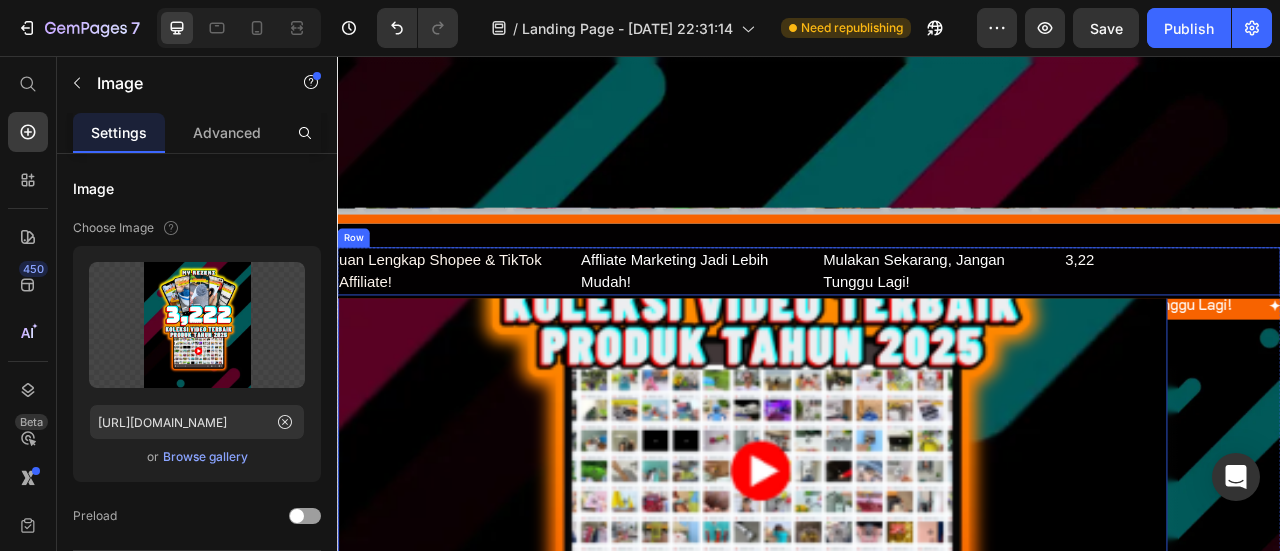 scroll, scrollTop: 16397, scrollLeft: 0, axis: vertical 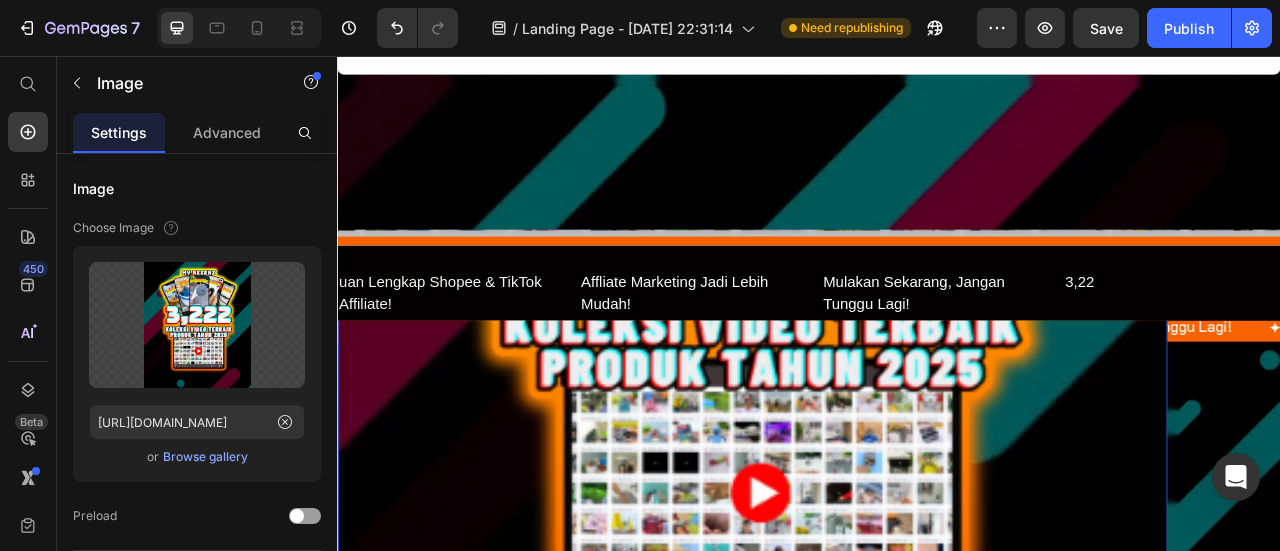 click at bounding box center (865, 354) 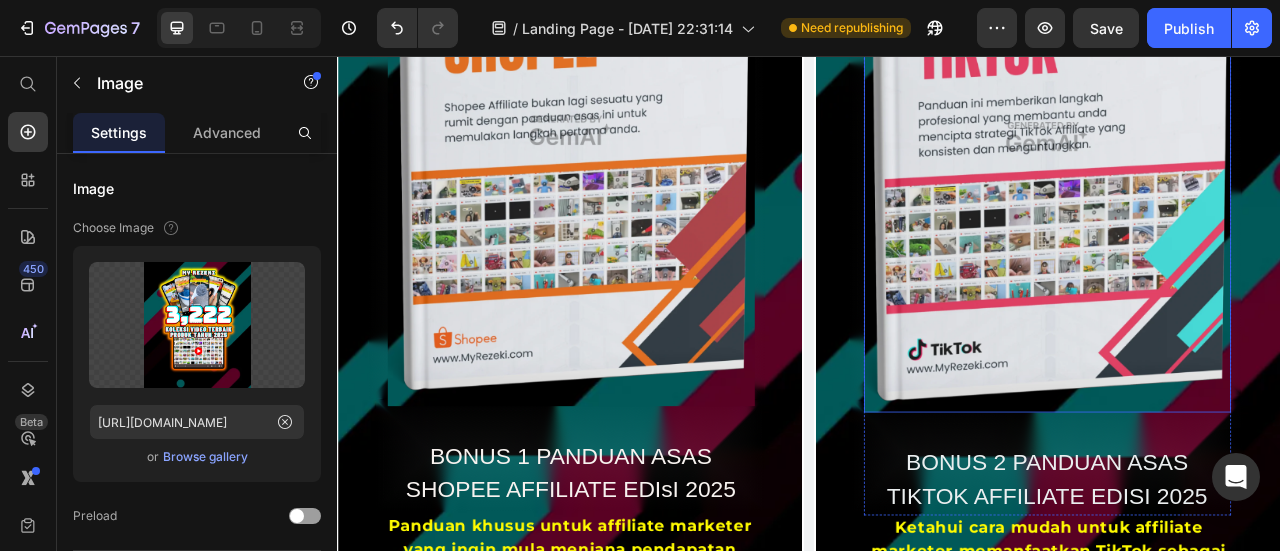 scroll, scrollTop: 11897, scrollLeft: 0, axis: vertical 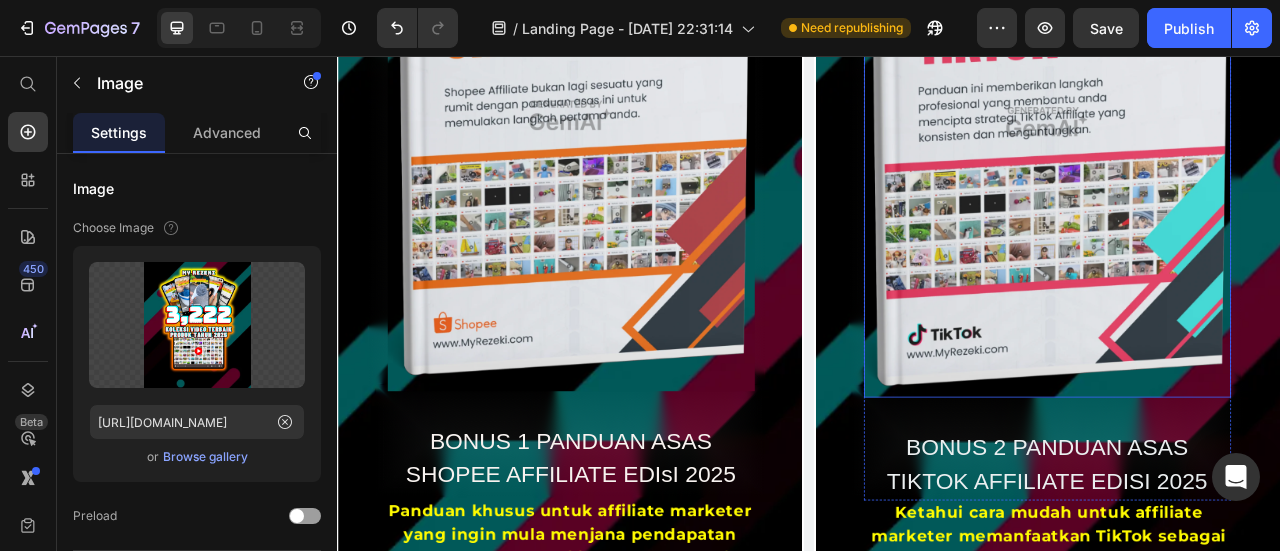 click at bounding box center (1240, 139) 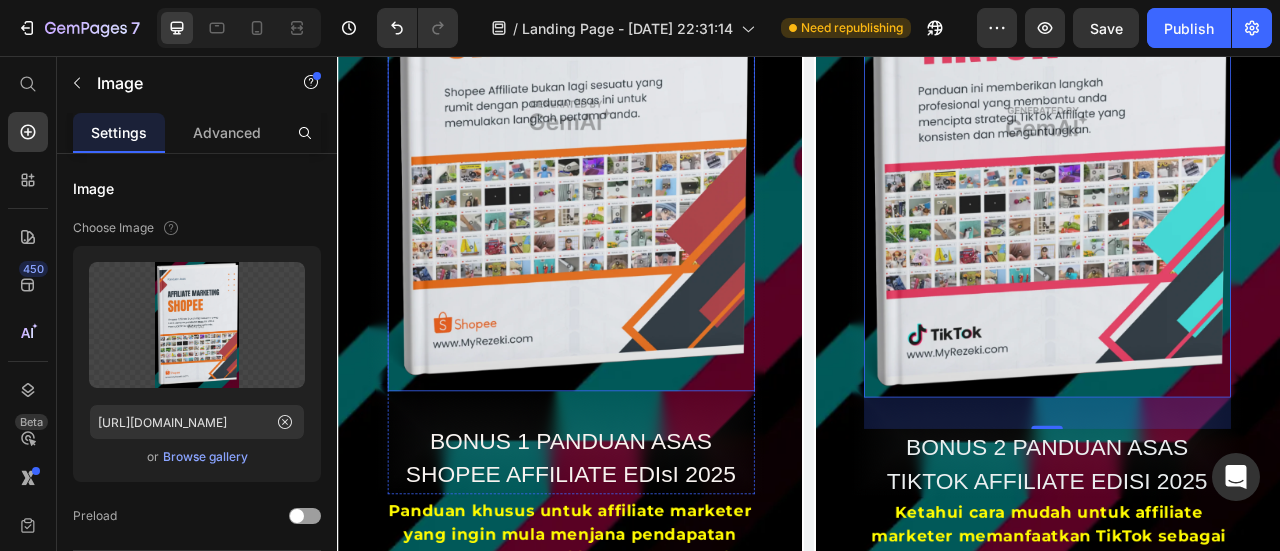 click at bounding box center (634, 131) 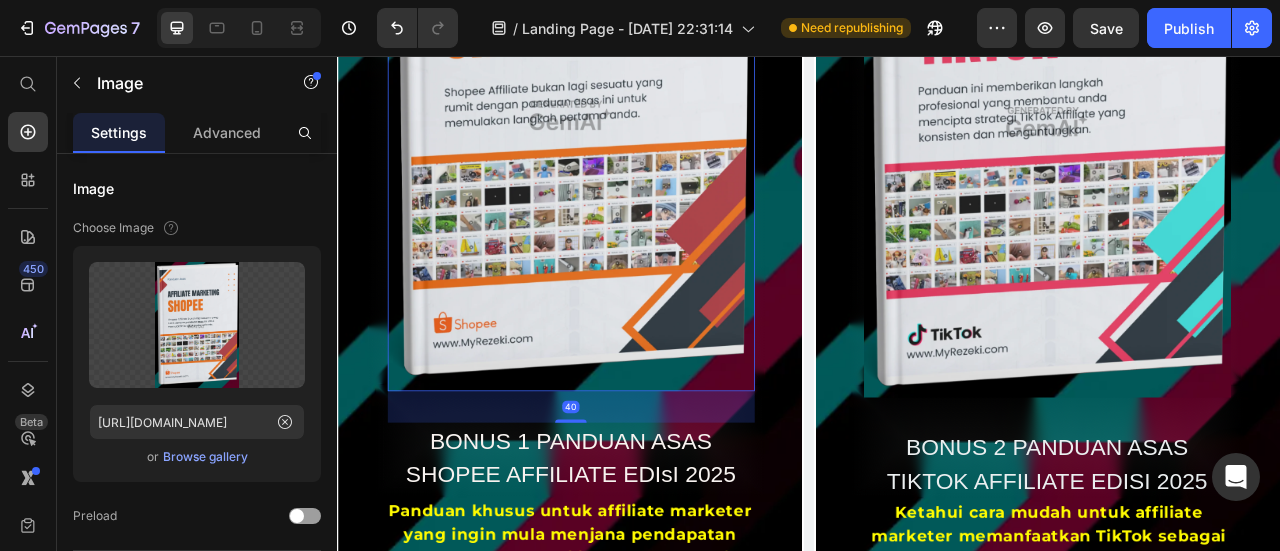 click at bounding box center (634, 131) 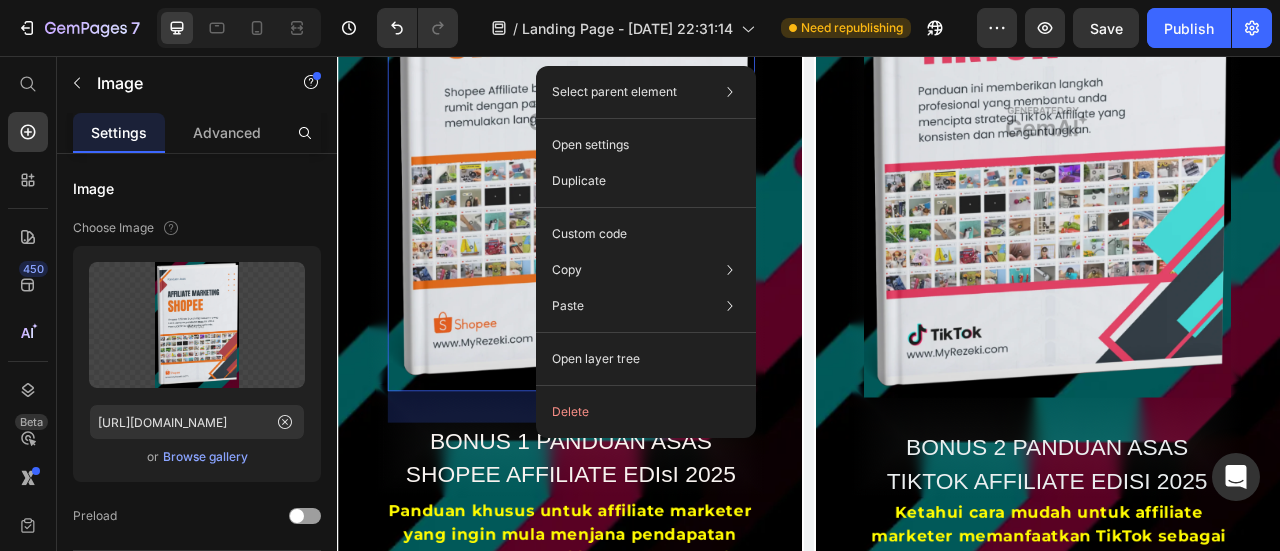 click on "Select parent element Row 2 cols Hero Banner Row 1 col Image Open settings Duplicate Custom code Copy Copy element  Ctrl + C Copy style  Copy class  .msXQjeqIbLAe Paste Paste element  Ctrl + V Paste style  Ctrl + Shift + V  Please allow access tp clipboard to paste content from other pages  Allow Access Open layer tree  Delete" at bounding box center (646, 252) 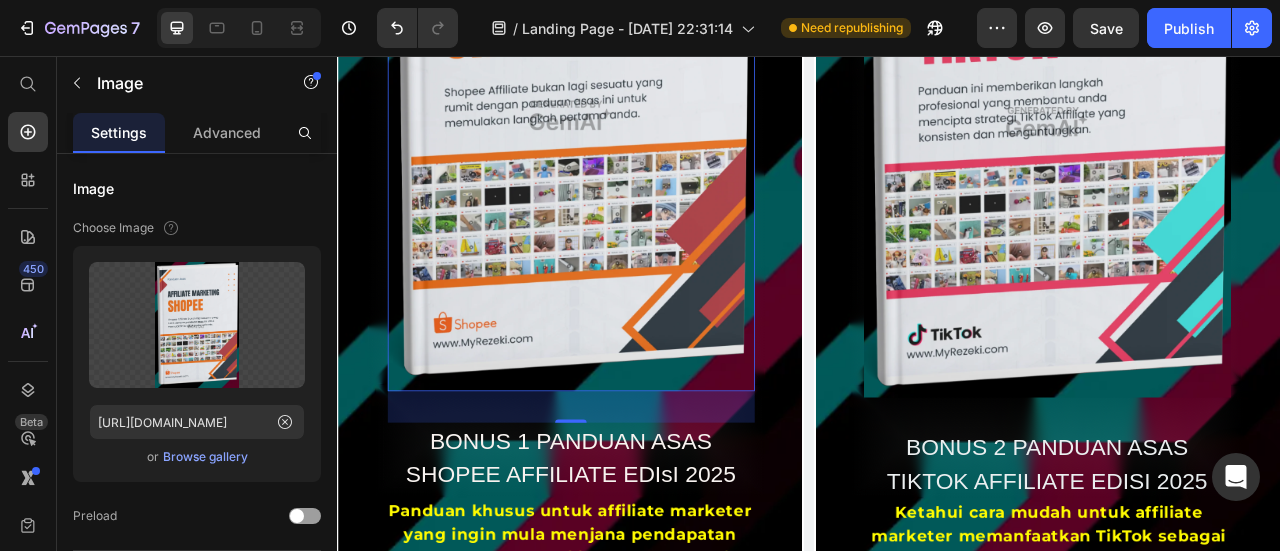 click at bounding box center [634, 131] 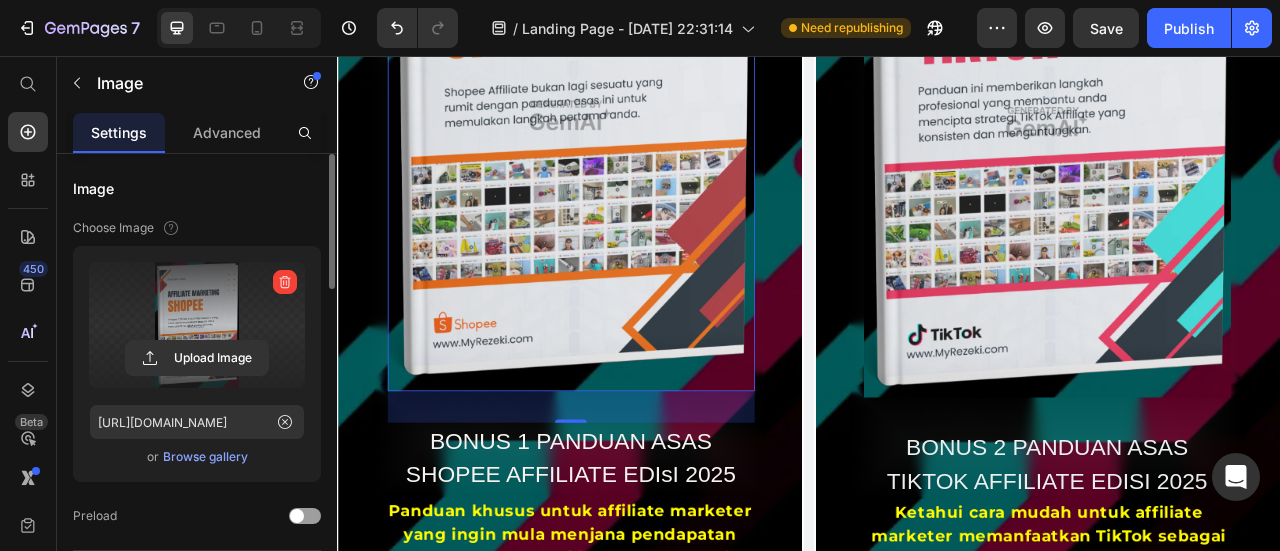 scroll, scrollTop: 100, scrollLeft: 0, axis: vertical 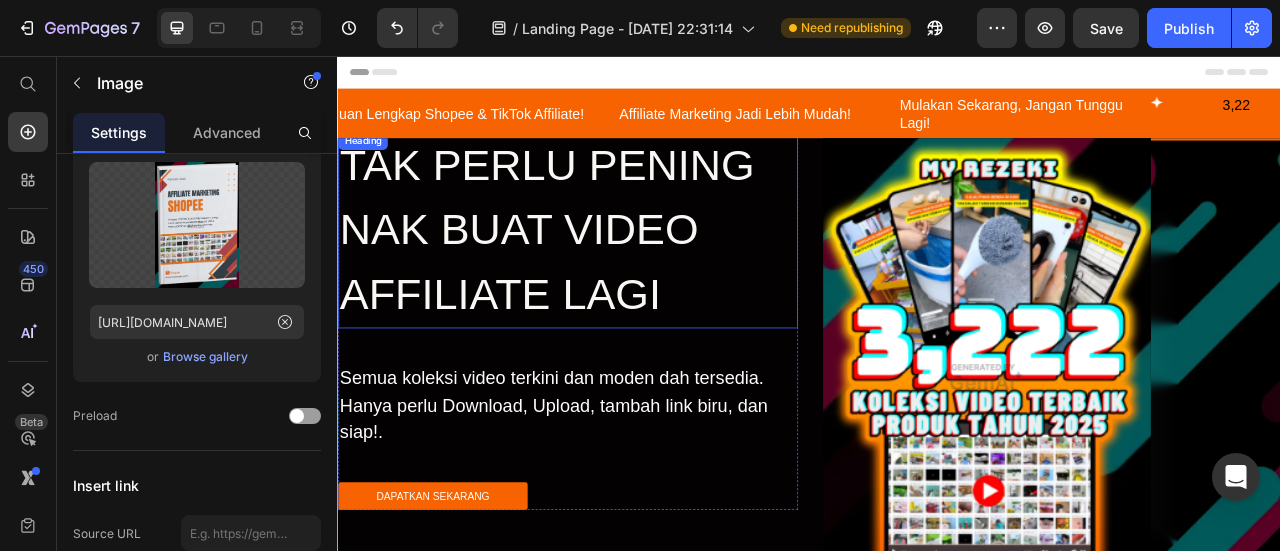 click on "TAK PERLU PENING NAK BUAT VIDEO AFFILIATE LAGI" at bounding box center (630, 277) 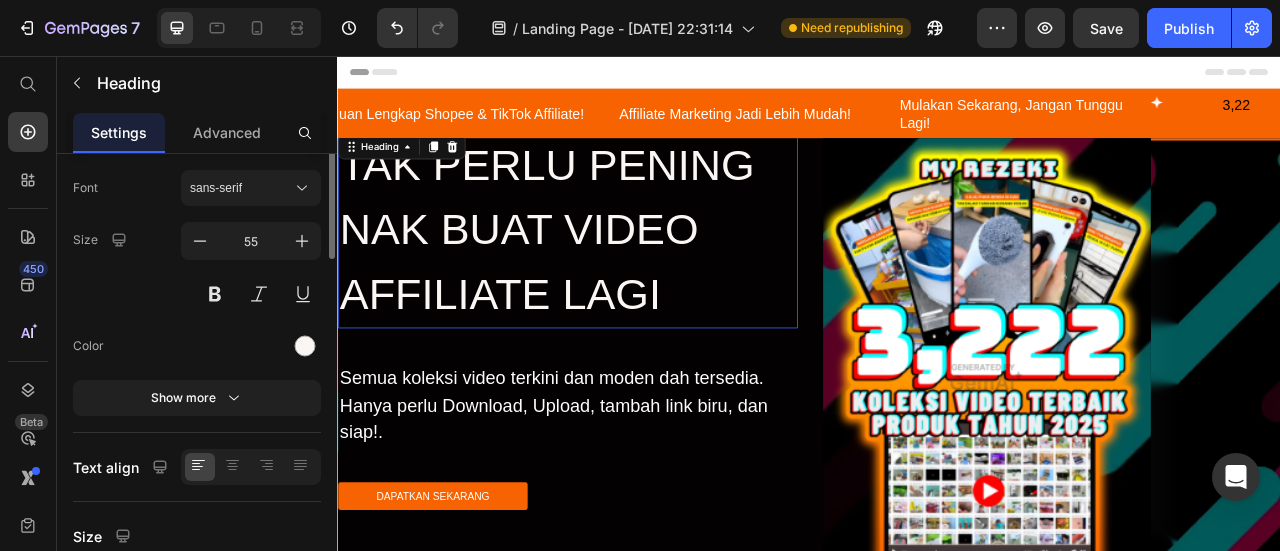 scroll, scrollTop: 0, scrollLeft: 0, axis: both 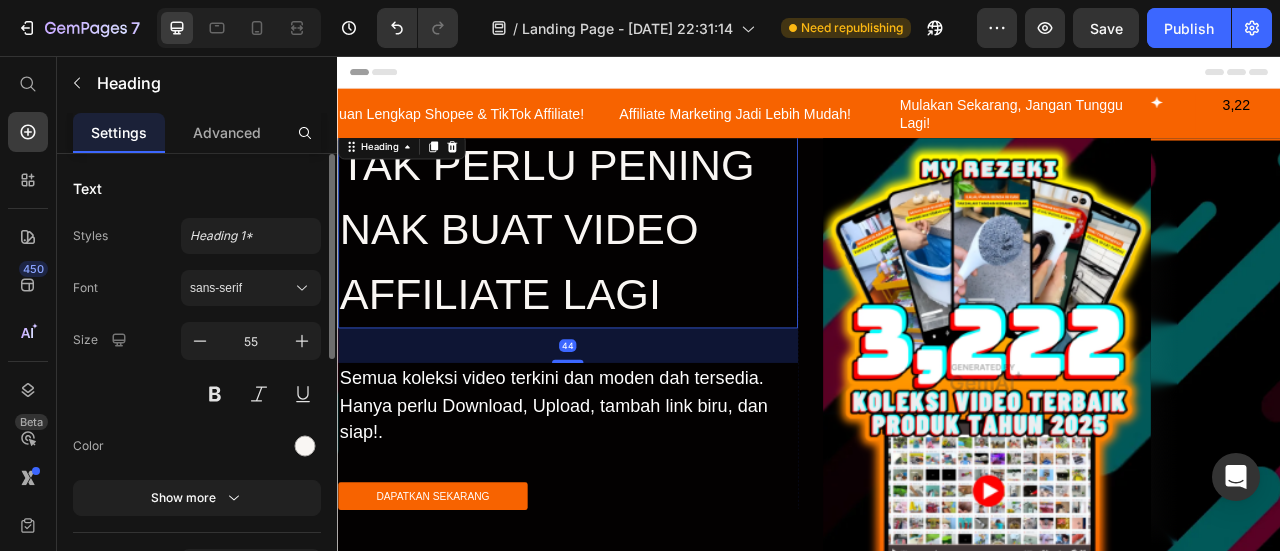 click on "TAK PERLU PENING NAK BUAT VIDEO AFFILIATE LAGI" at bounding box center [630, 277] 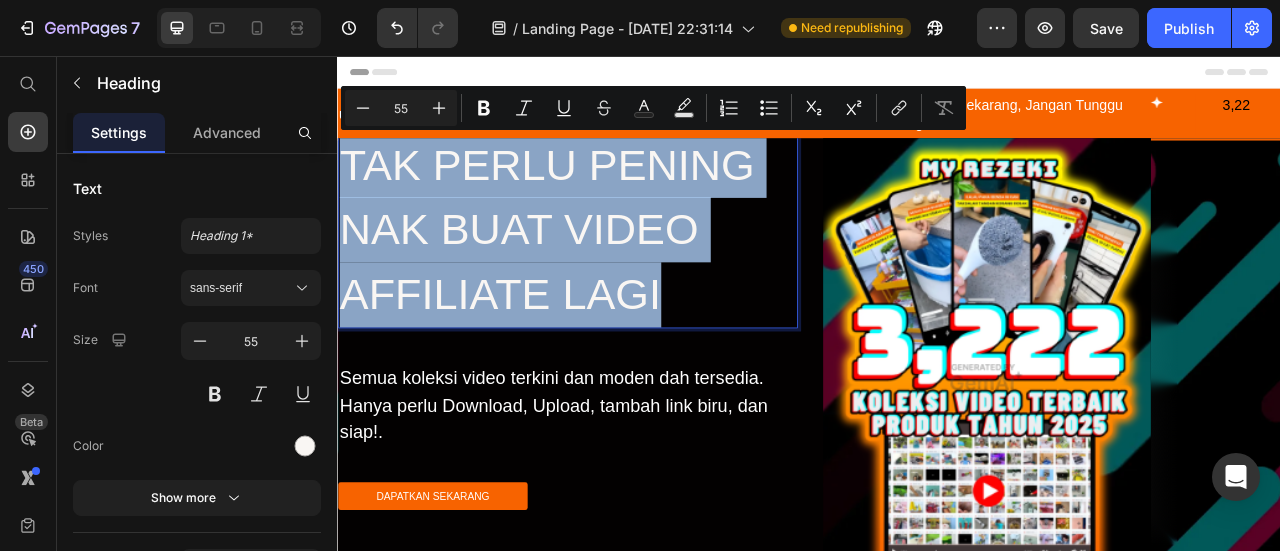 drag, startPoint x: 719, startPoint y: 357, endPoint x: 340, endPoint y: 207, distance: 407.60397 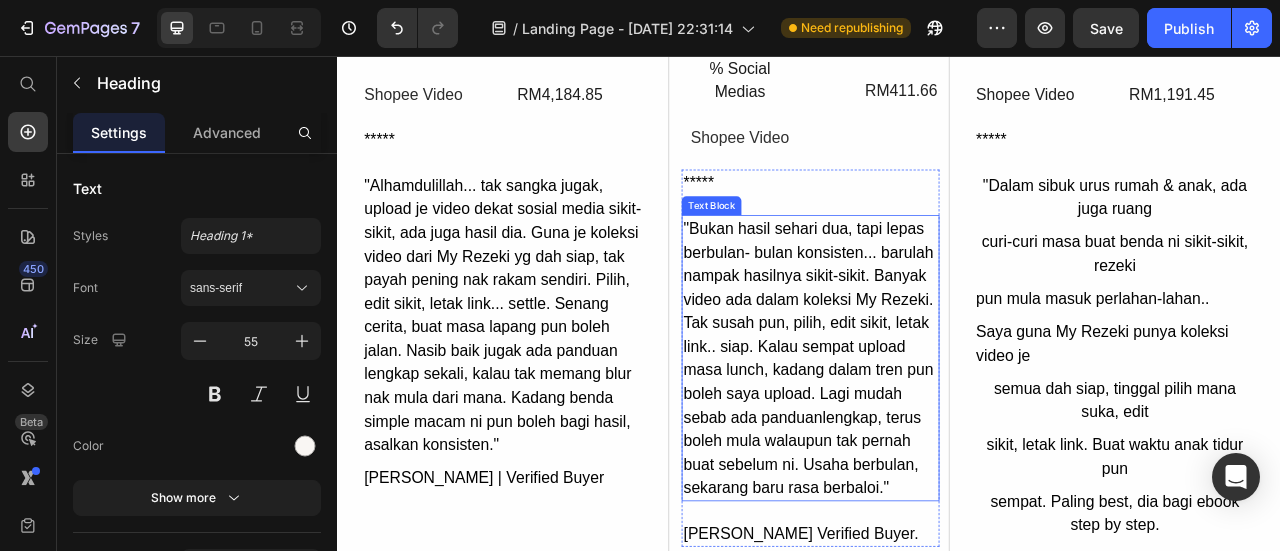 type on "16" 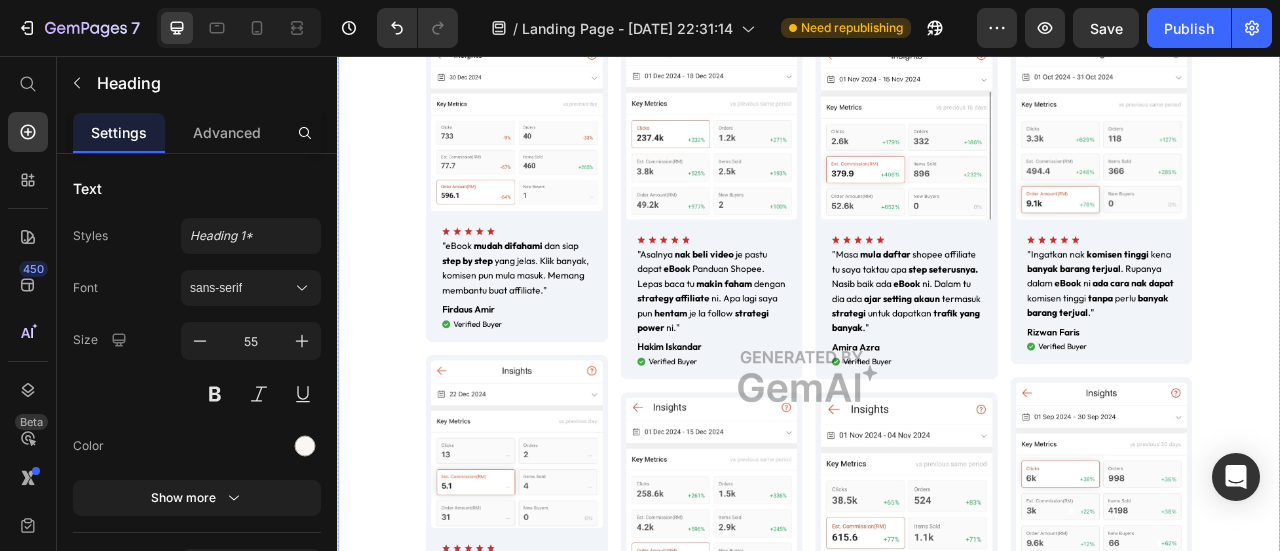 scroll, scrollTop: 5000, scrollLeft: 0, axis: vertical 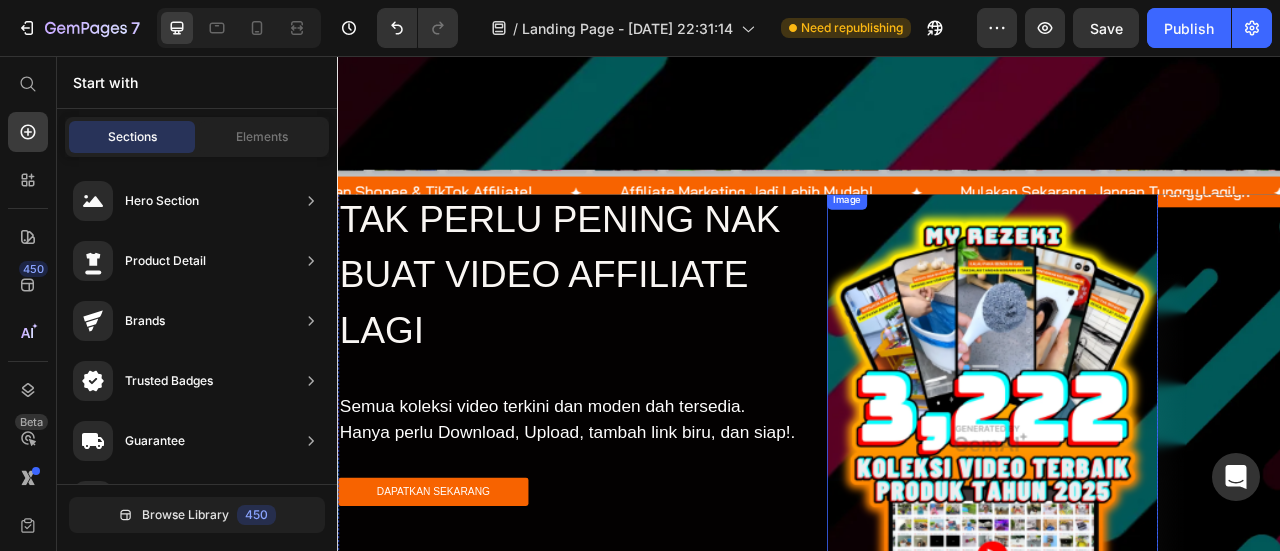 click at bounding box center (1170, 543) 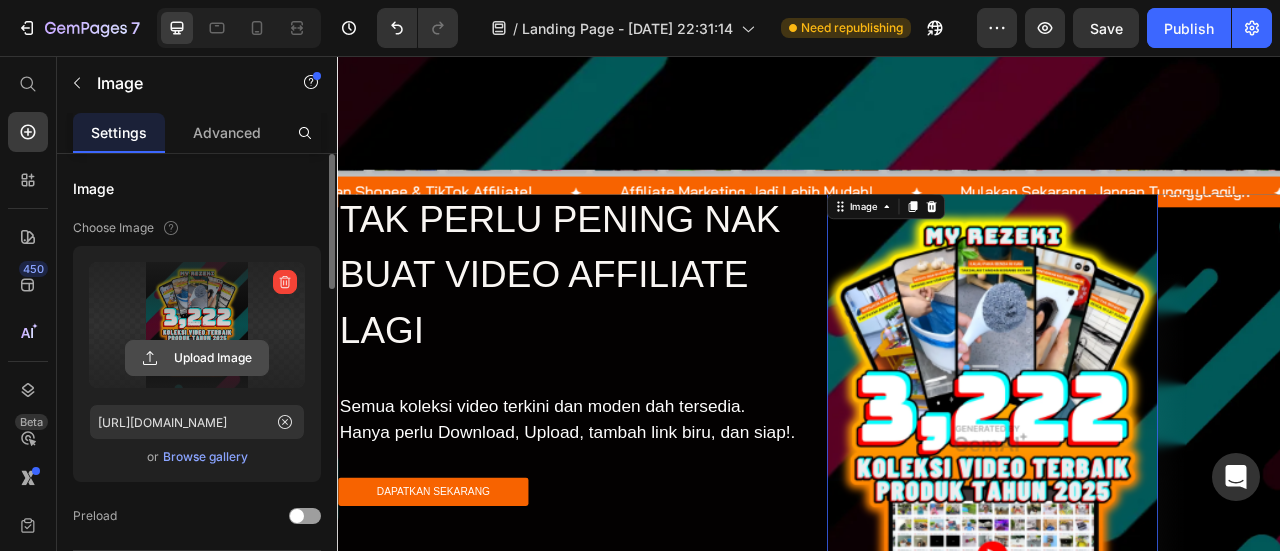 click 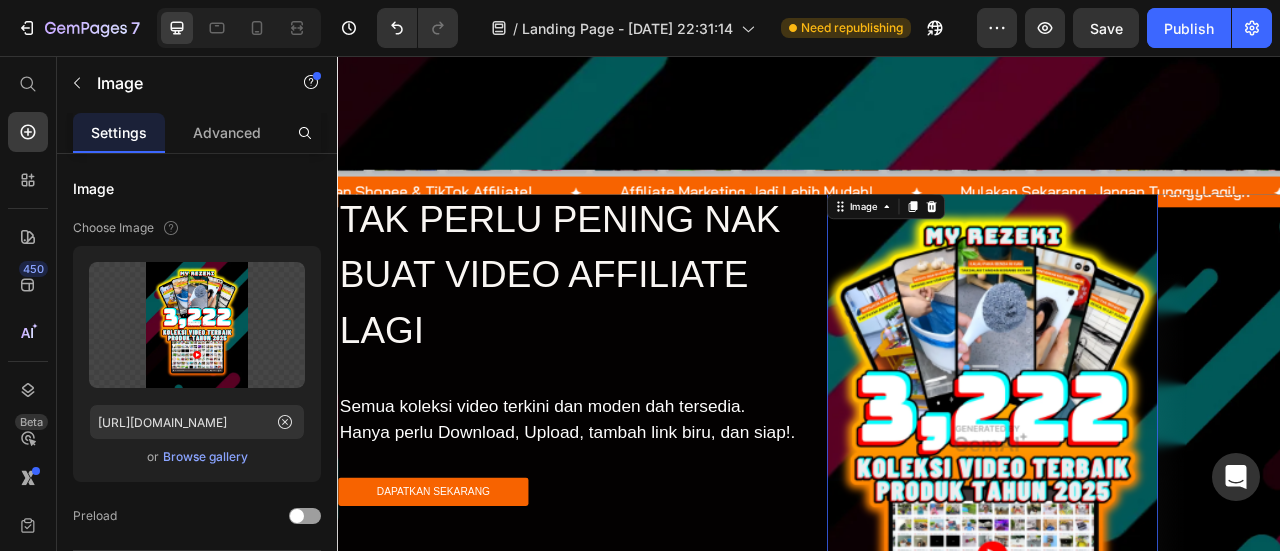 click at bounding box center [1170, 543] 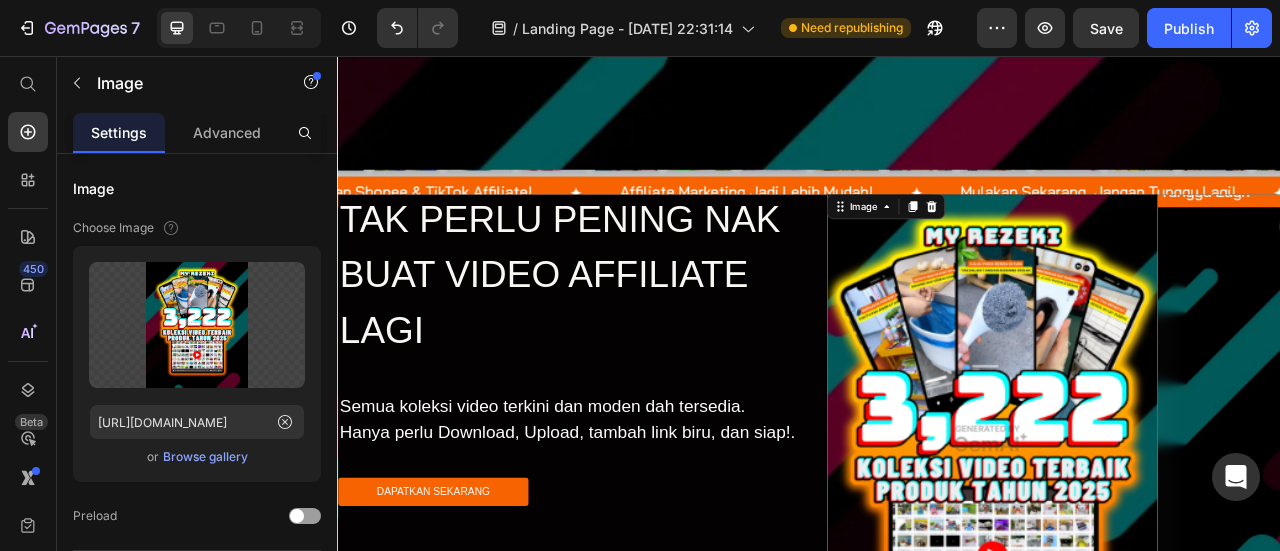 copy on "TAK PERLU PENING NAK BUAT VIDEO AFFILIATE LAGI" 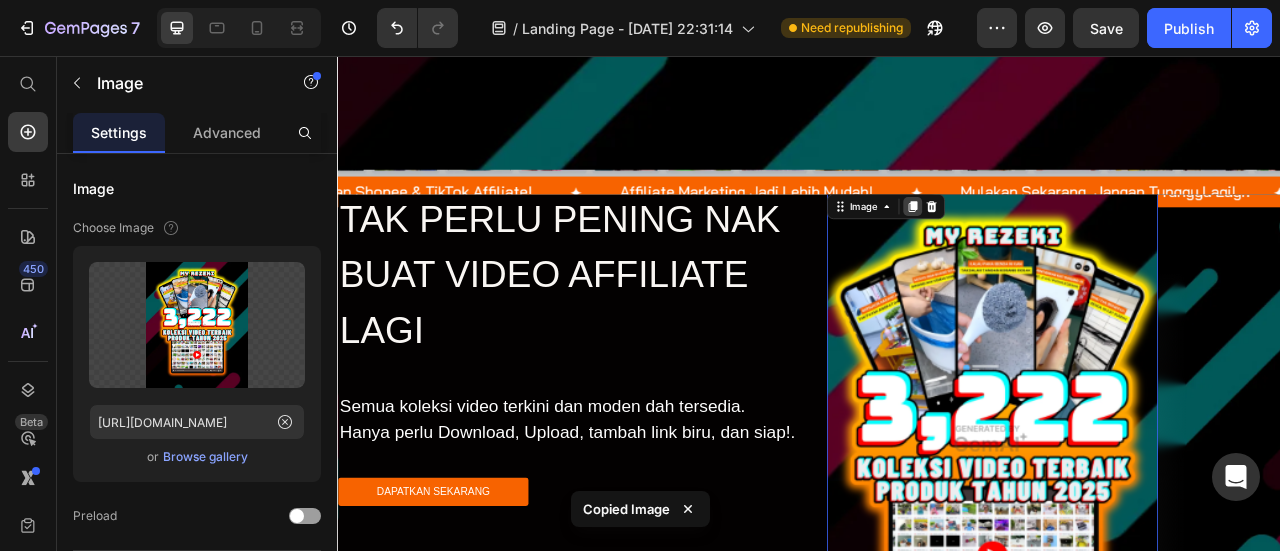 click 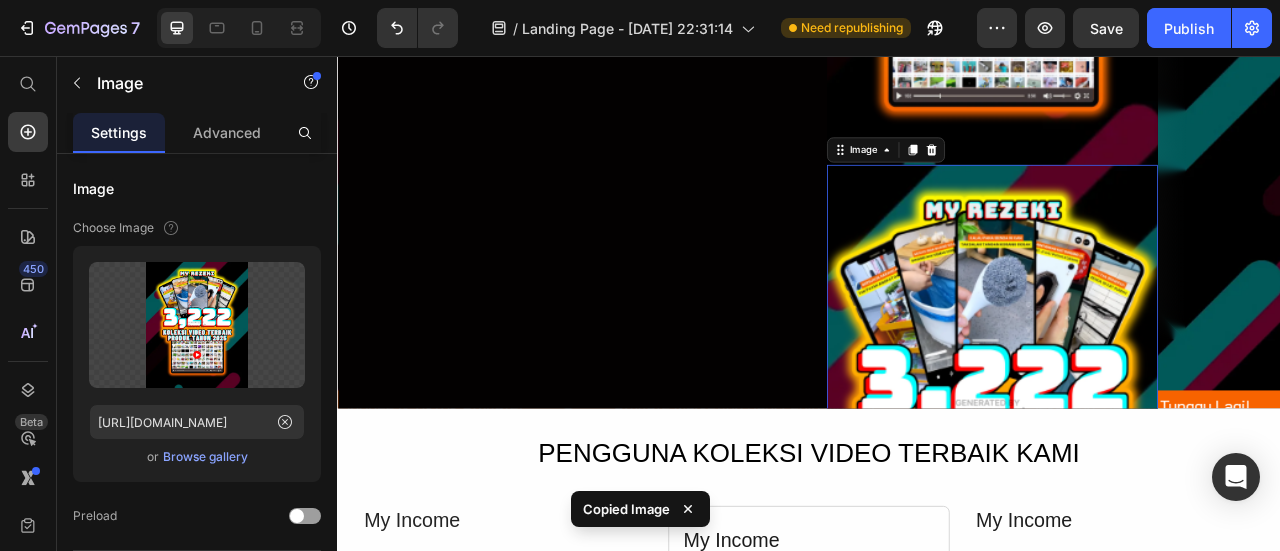 scroll, scrollTop: 8566, scrollLeft: 0, axis: vertical 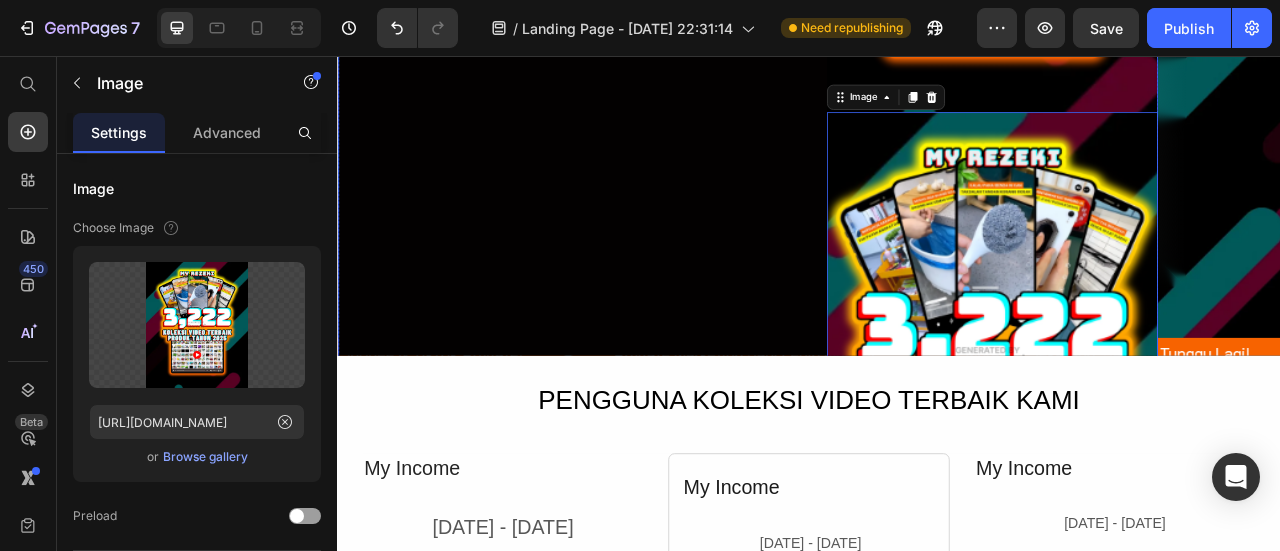click on "TAK PERLU PENING NAK BUAT VIDEO AFFILIATE LAGI Heading Semua koleksi video terkini dan moden dah tersedia. Hanya perlu Download, Upload, tambah link biru, dan siap!. Text Block DAPATKAN SEKARANG Button Row" at bounding box center (633, 127) 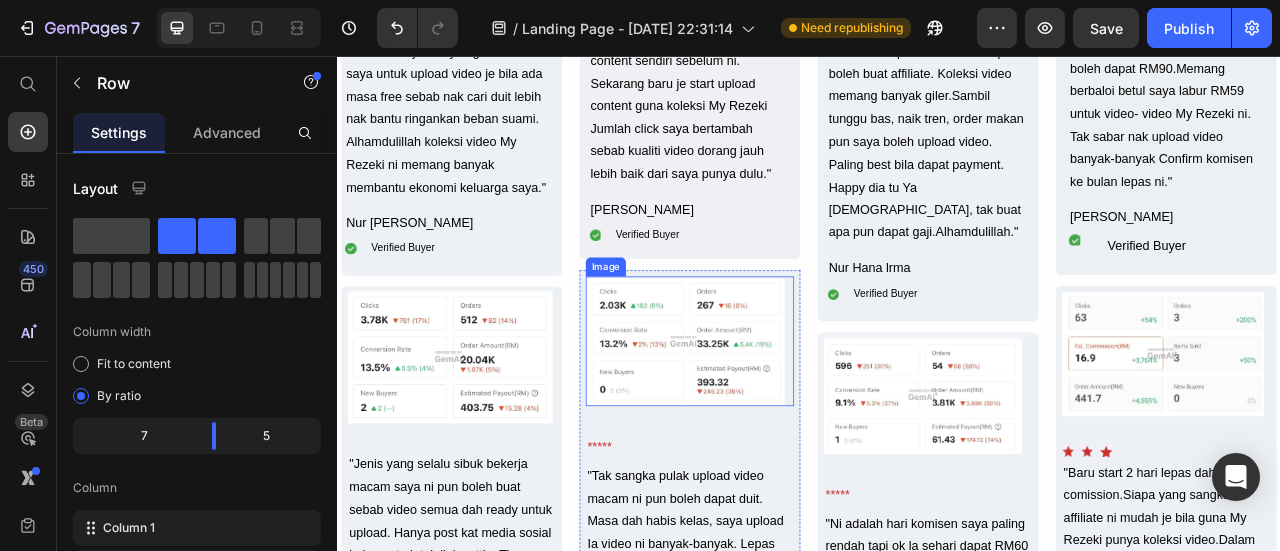 scroll, scrollTop: 14521, scrollLeft: 0, axis: vertical 